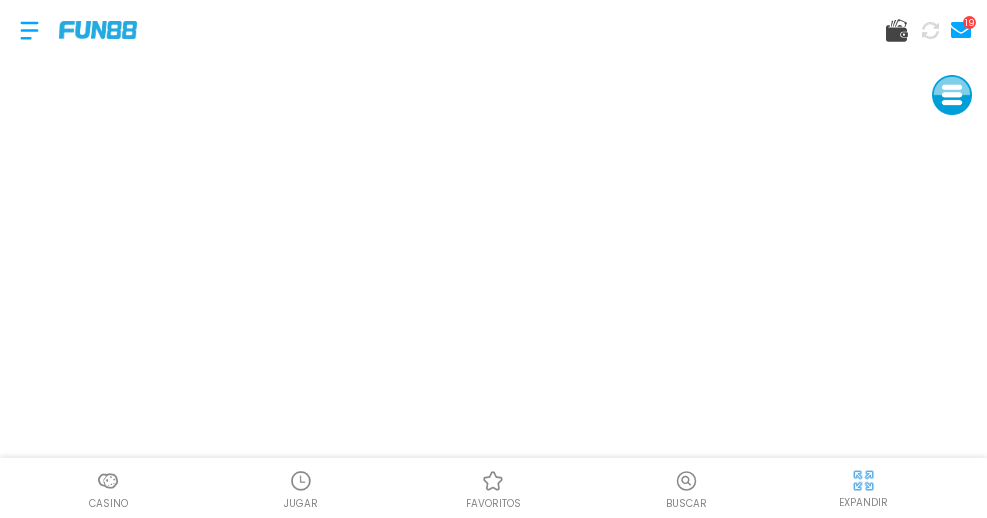 scroll, scrollTop: 0, scrollLeft: 0, axis: both 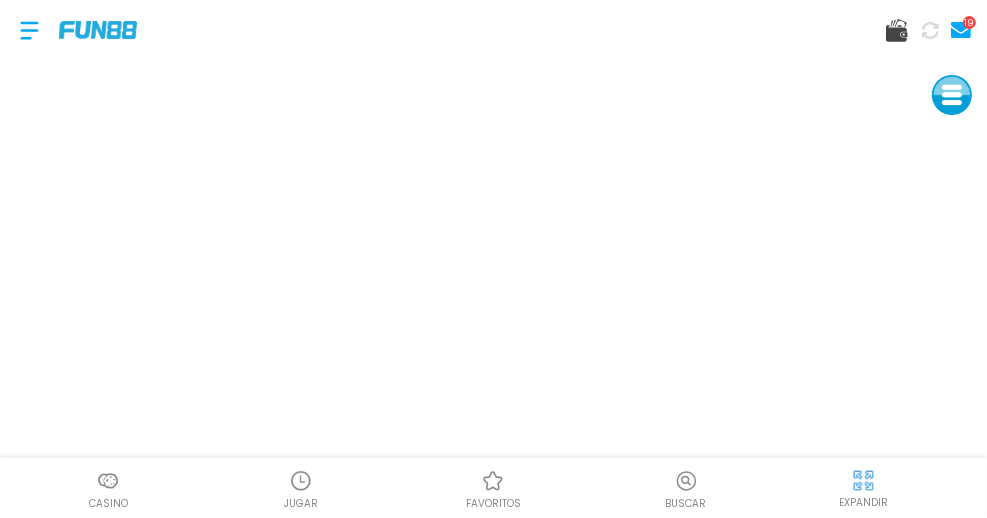 drag, startPoint x: 23, startPoint y: 11, endPoint x: 64, endPoint y: 57, distance: 61.6198 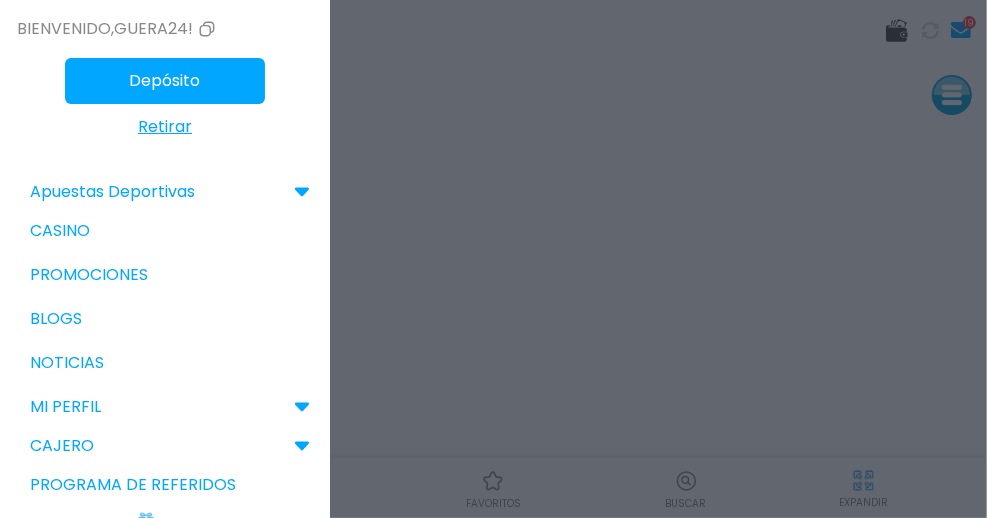 click on "Casino" at bounding box center (165, 231) 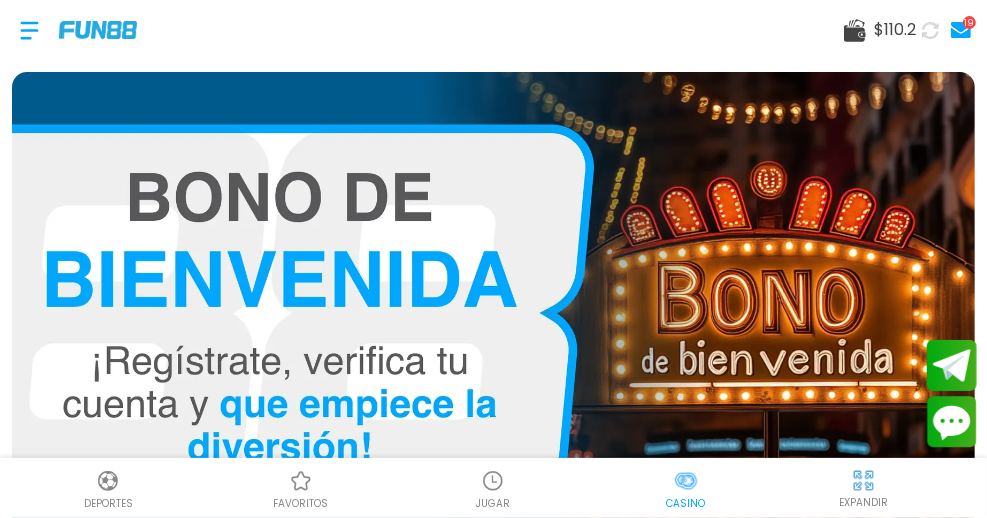scroll, scrollTop: 0, scrollLeft: 50, axis: horizontal 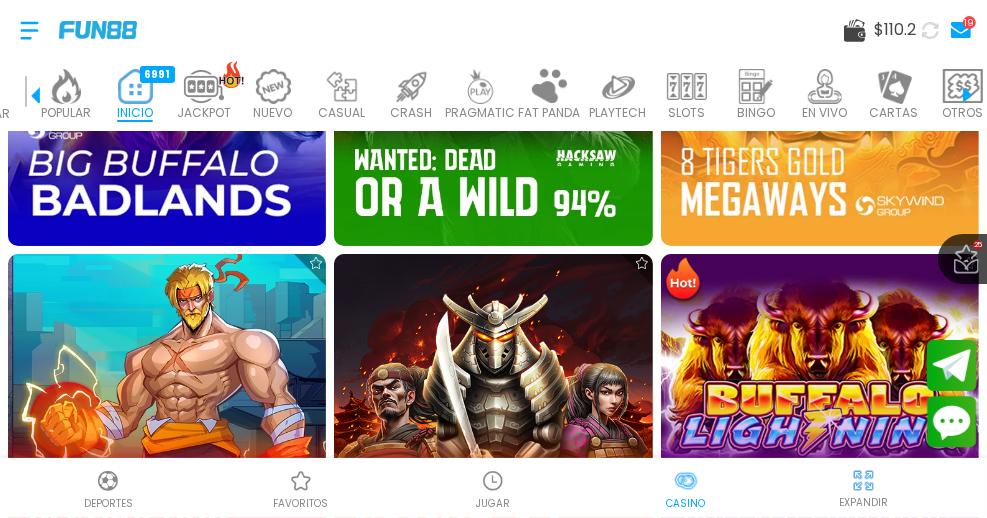click on "Buscar" at bounding box center [-15, 95] 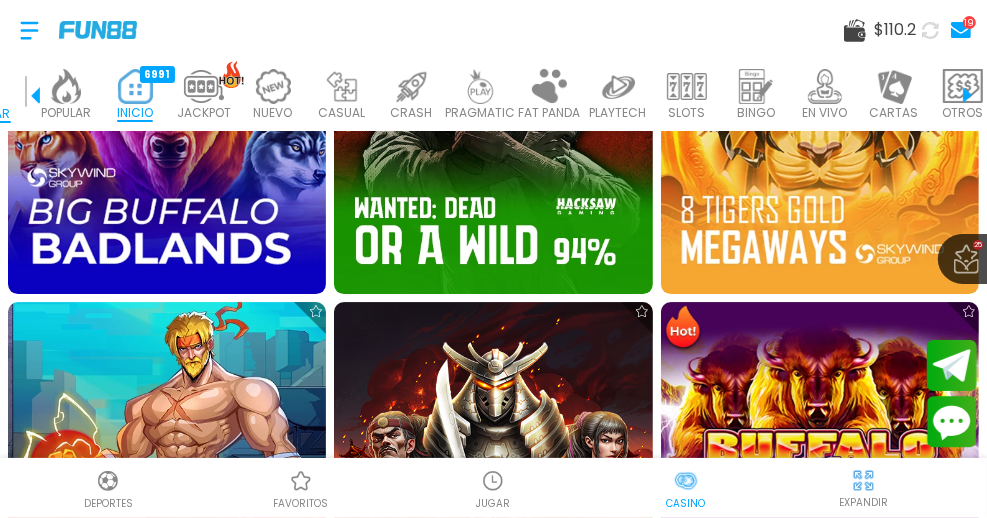 scroll, scrollTop: 4214, scrollLeft: 0, axis: vertical 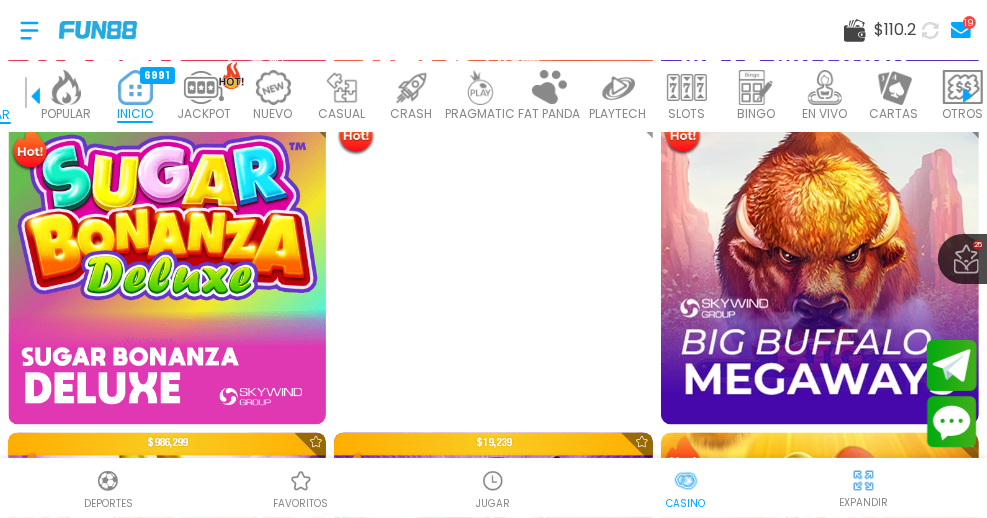 click at bounding box center [167, 266] 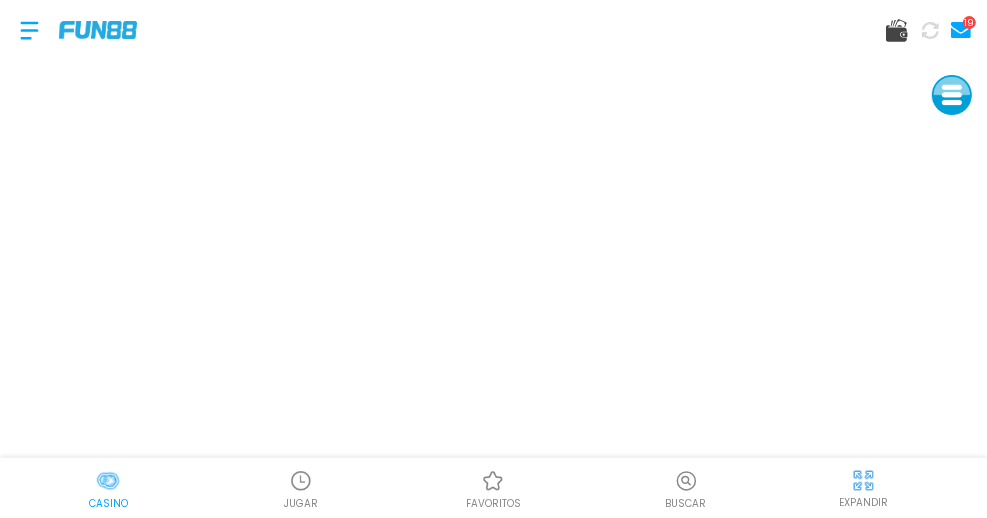 scroll, scrollTop: 0, scrollLeft: 0, axis: both 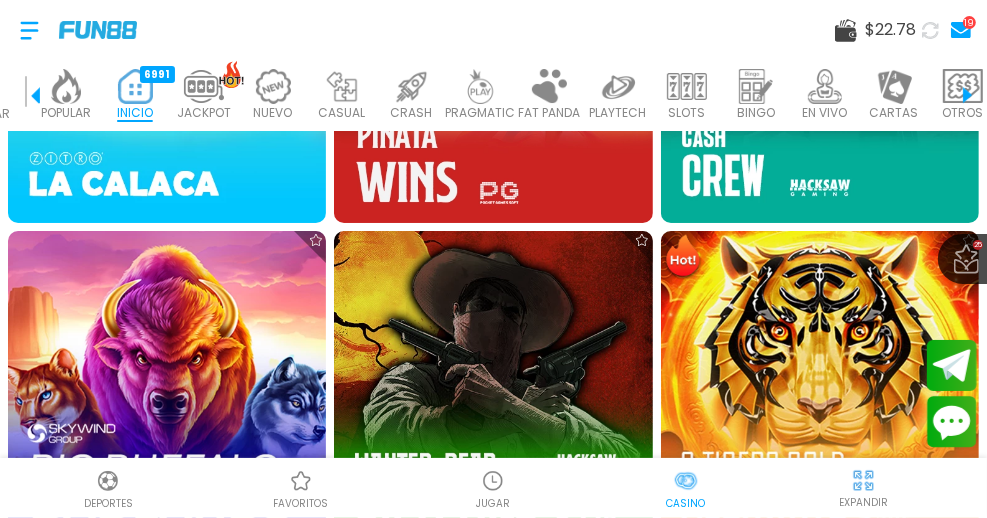 drag, startPoint x: 45, startPoint y: 95, endPoint x: 33, endPoint y: 93, distance: 12.165525 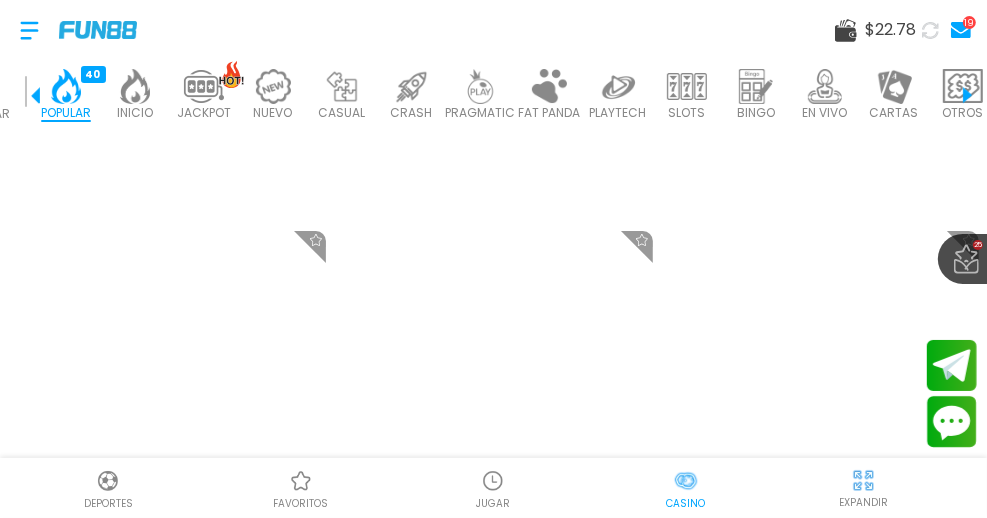 click 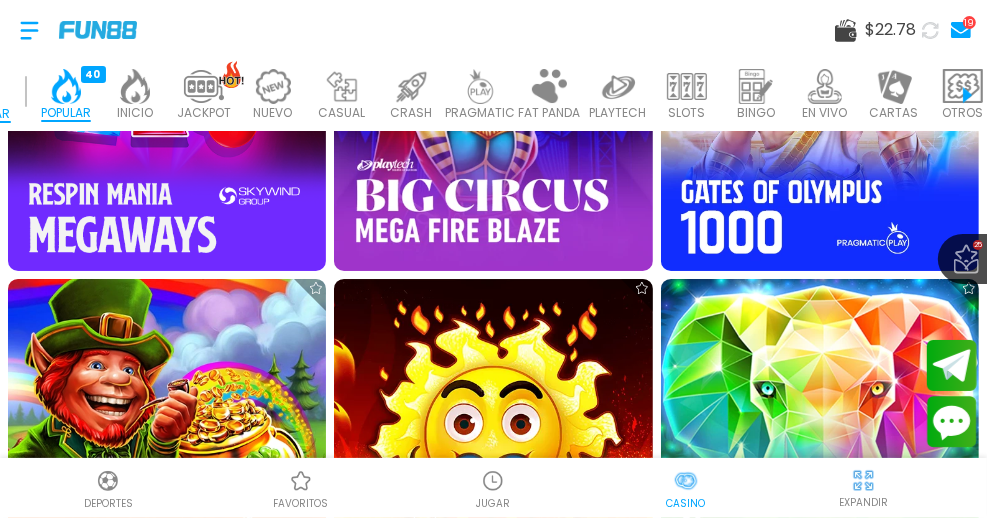 scroll, scrollTop: 0, scrollLeft: 0, axis: both 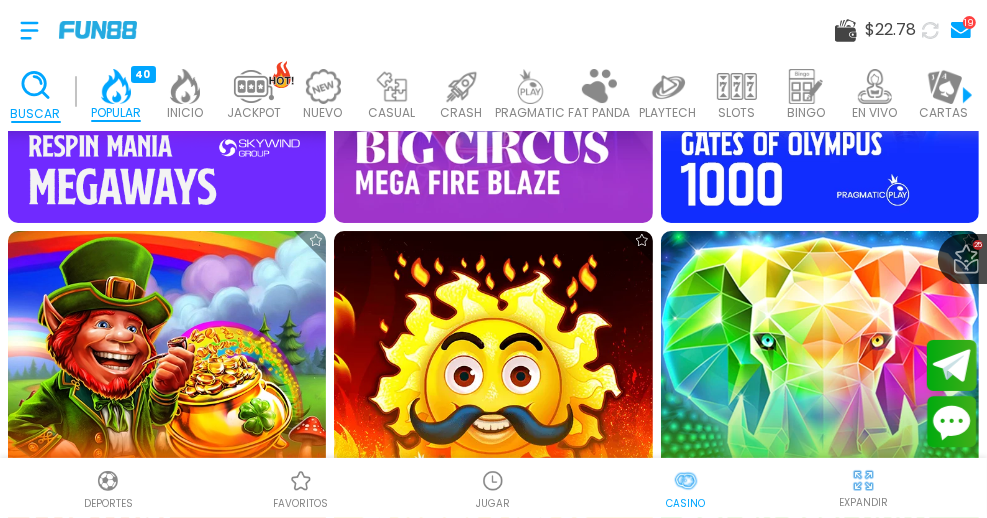 click 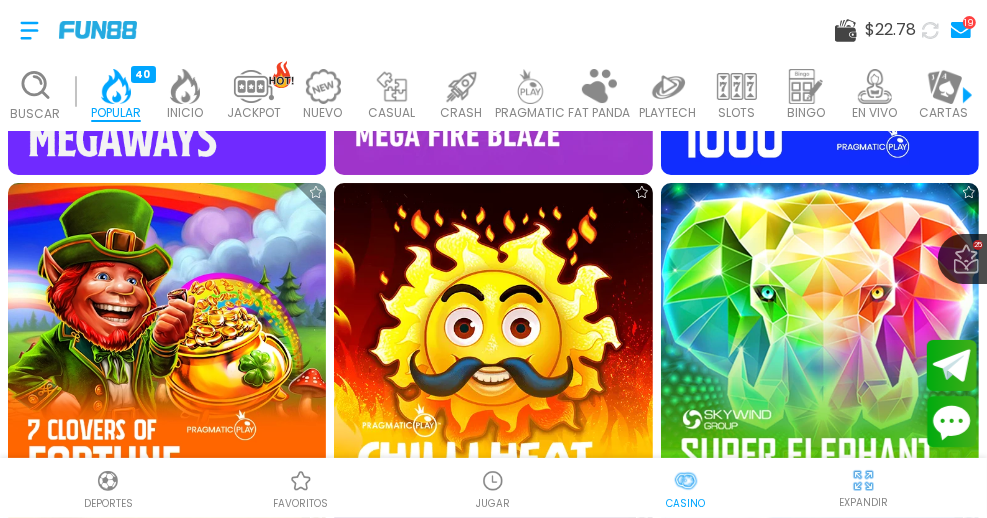 scroll, scrollTop: 0, scrollLeft: 0, axis: both 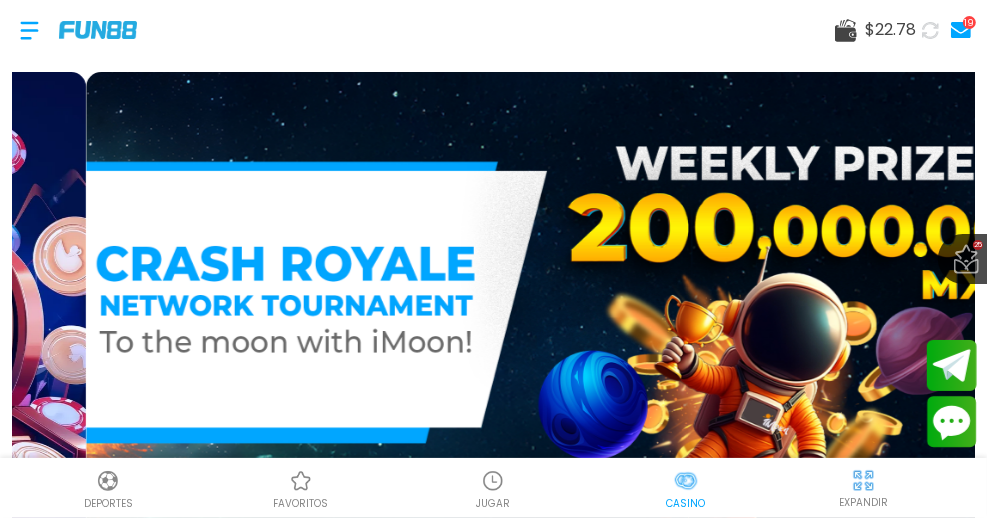 click on "$ 22.78 19 25 favoritos ¡FELICIDADES asxxxt! GANADOR DESTACADO DE FUN88, RECIENTEMENTE GANÓ $7,687.50 EN UNA APUESTA DE $100.00 EN Cosmic Cash ¡FELICIDADES cxxxx7! GANADOR DESTACADO DE FUN88, RECIENTEMENTE GANÓ $6,566.200 EN UNA APUESTA DE $200.00 EN Fire Blaze: Green Wizard ¡FELICIDADES gxxxxc! GANADOR DESTACADO DE FUN88, RECIENTEMENTE GANÓ $2,112.00 EN UNA APUESTA DE $8.00 EN Fire Blaze: Green Wizard  Proveedores de juego MÁS JiLi 2   Juegos PGSoft 5   Juegos Playtech 3   Juegos PragmaticPlay 19   Juegos Skywind 10   Juegos Zitro 1   Juegos Buscar POPULAR 40 INICIO 6991 JACKPOT 133 NUEVO 979 CASUAL 17 CRASH 35 PRAGMATIC 492 FAT PANDA 9 PLAYTECH 41 SLOTS 6059 BINGO 143 EN VIVO 849 CARTAS 197 OTROS 334 Información Sobre Nosotros Términos y condiciones Juego Responsable Aviso de privacidad y cookies del sitio Programa de afiliación Mecánica de apuestas Condiciones de apuesta Nuestras Secciones Deportes Juegos popular inicio nuevo" at bounding box center [493, 289] 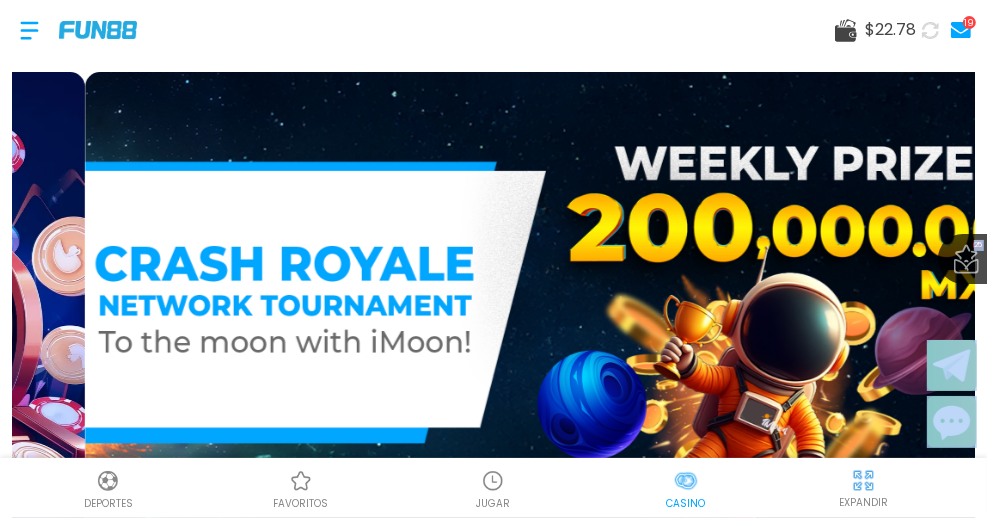 drag, startPoint x: 982, startPoint y: 65, endPoint x: 786, endPoint y: 34, distance: 198.43639 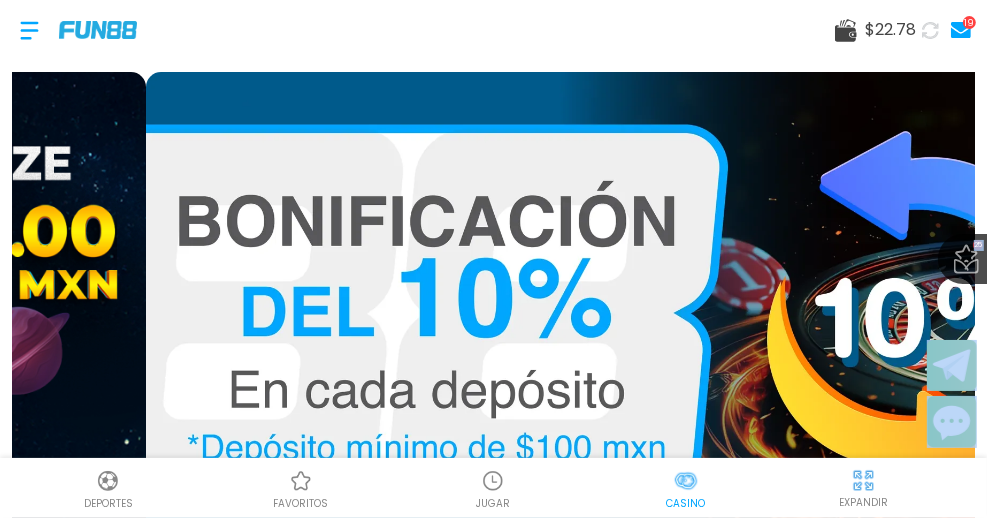 drag, startPoint x: 978, startPoint y: 57, endPoint x: 982, endPoint y: 102, distance: 45.17743 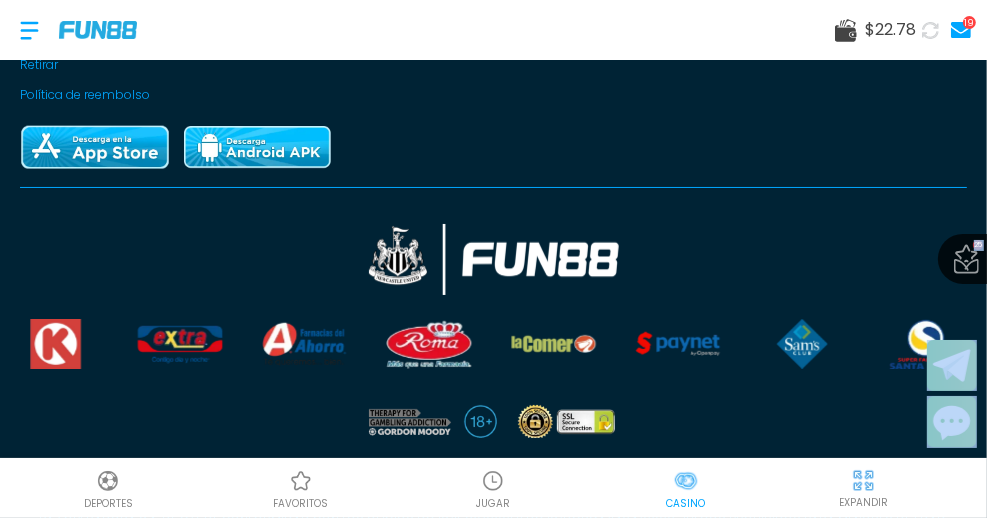 scroll, scrollTop: 1556, scrollLeft: 0, axis: vertical 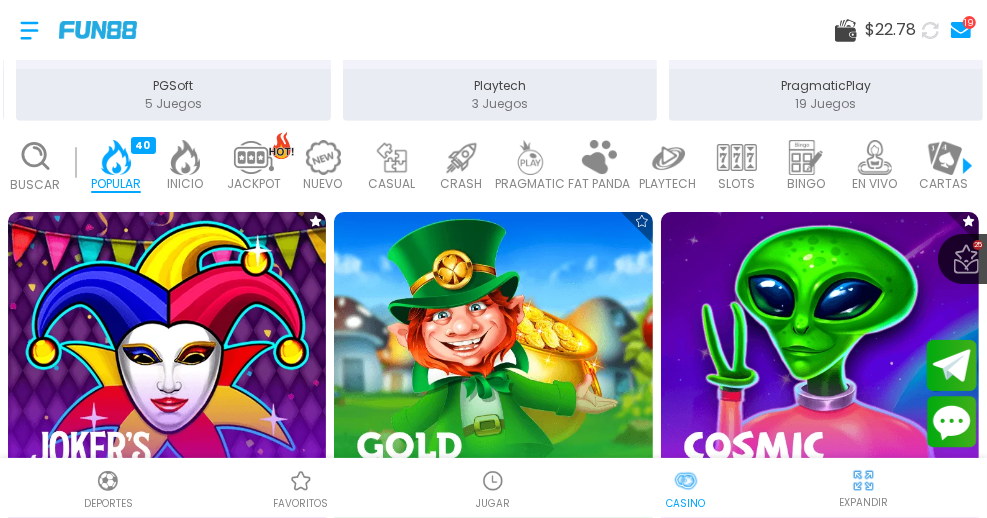 drag, startPoint x: 28, startPoint y: 149, endPoint x: 37, endPoint y: 142, distance: 11.401754 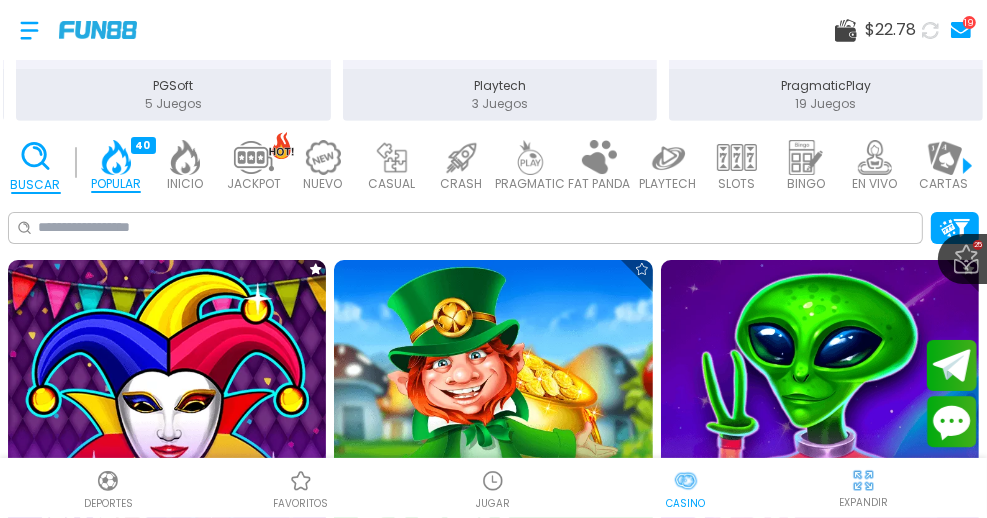 click on "No se ha encontrado ningún juego." at bounding box center [465, 228] 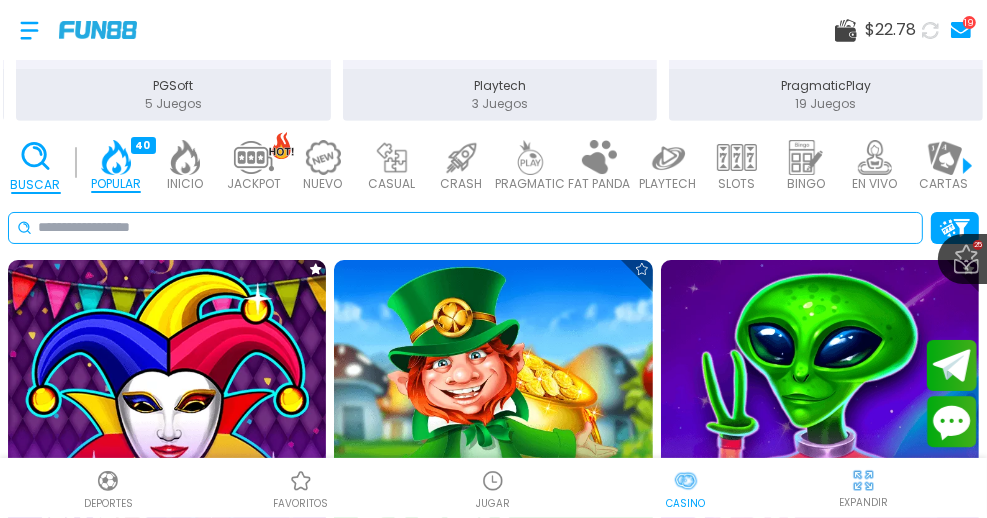 click at bounding box center [476, 227] 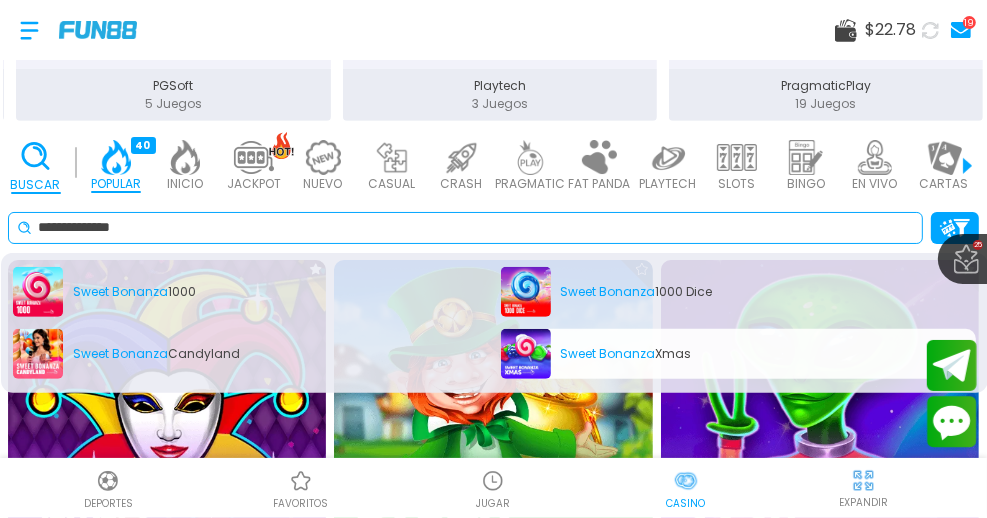 type on "**********" 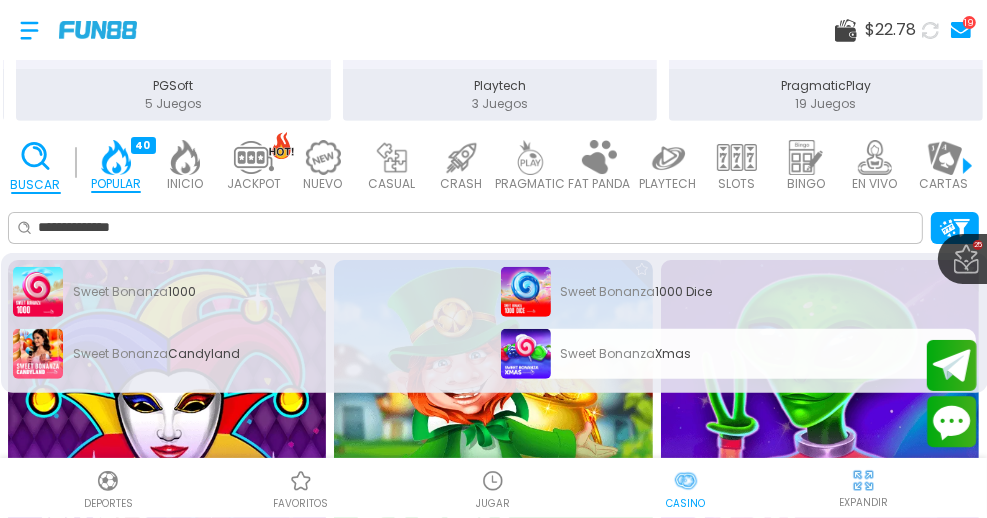 click on "Sweet Bonanza  Xmas" at bounding box center [739, 354] 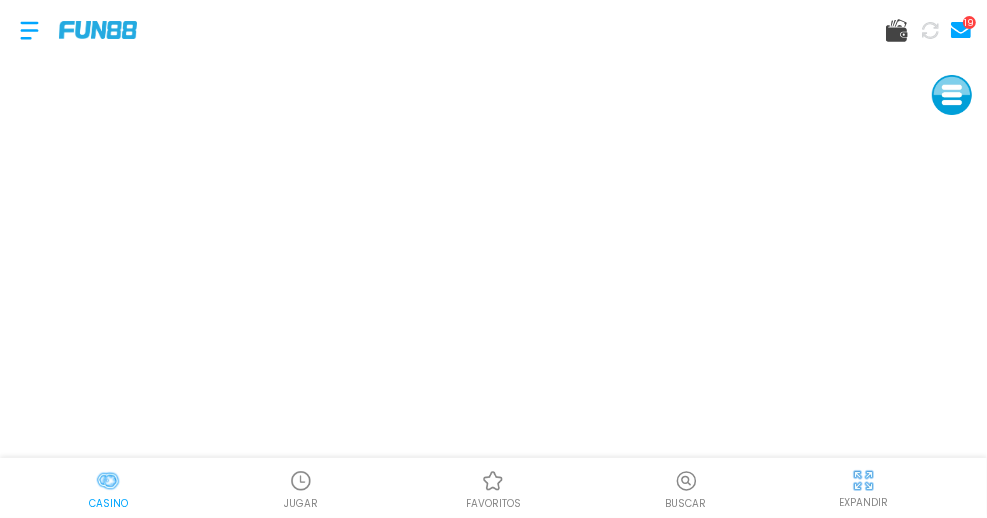 click at bounding box center [29, 30] 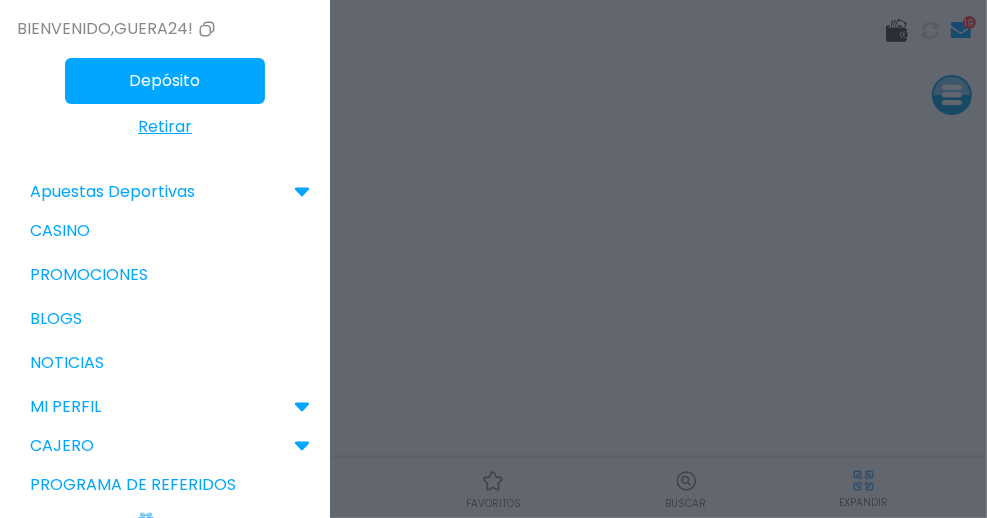 scroll, scrollTop: 405, scrollLeft: 0, axis: vertical 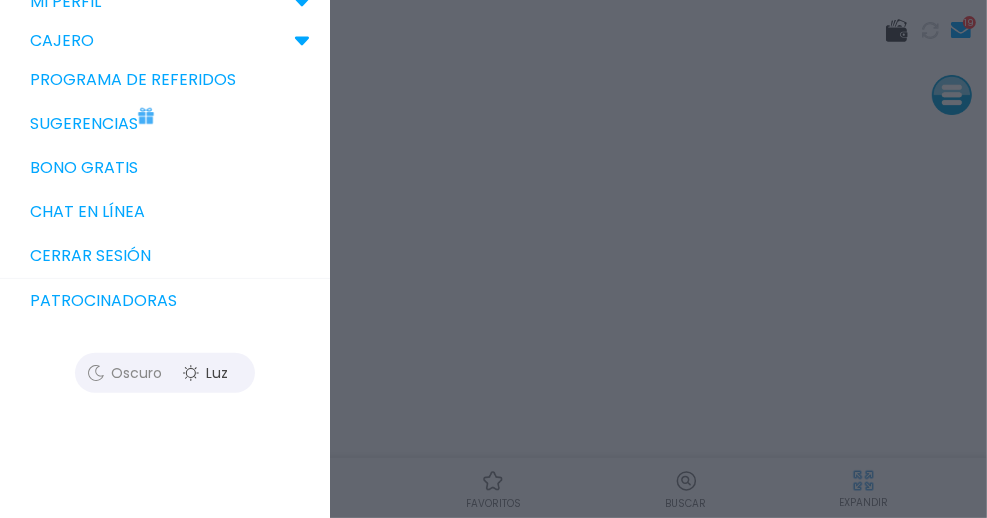 click on "Bono Gratis" at bounding box center [165, 168] 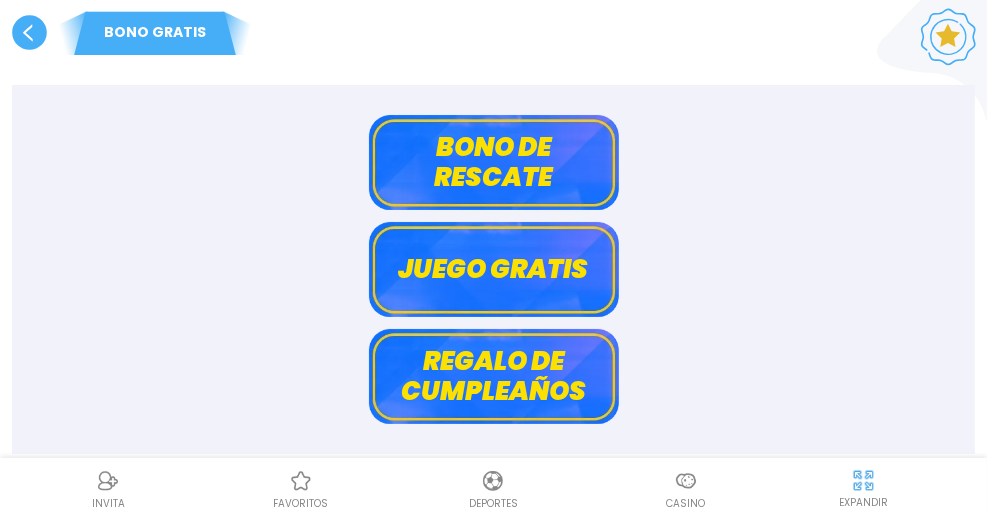 click on "Bono de rescate" at bounding box center (494, 162) 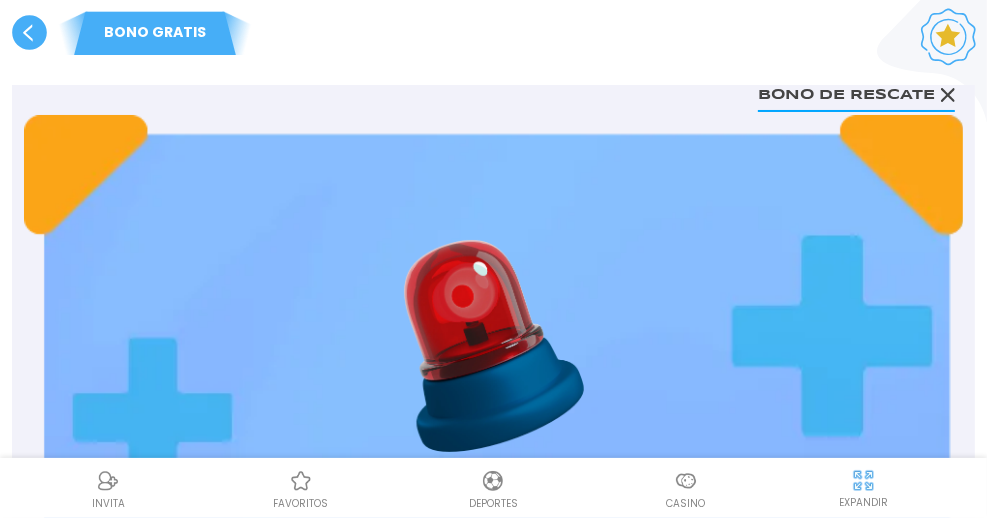 scroll, scrollTop: 1559, scrollLeft: 0, axis: vertical 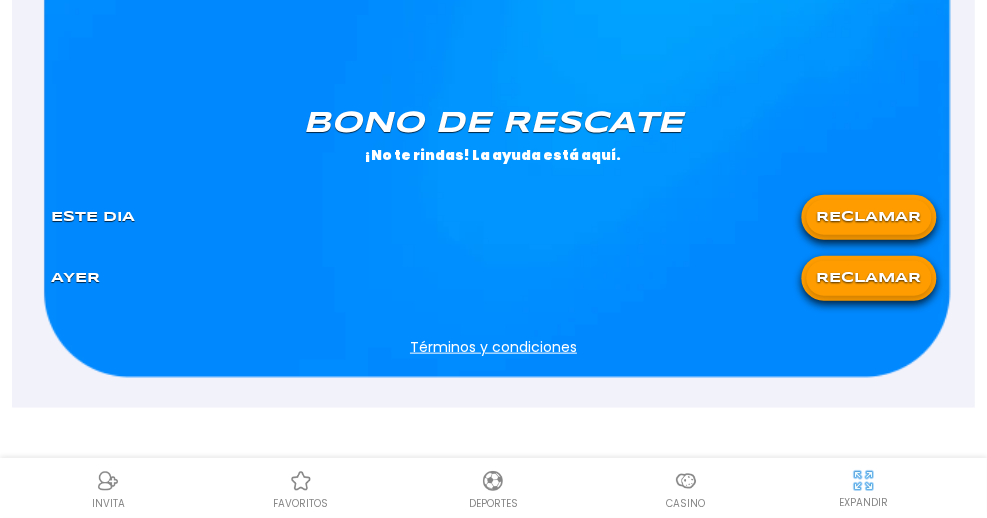 click on "RECLAMAR" at bounding box center (868, 217) 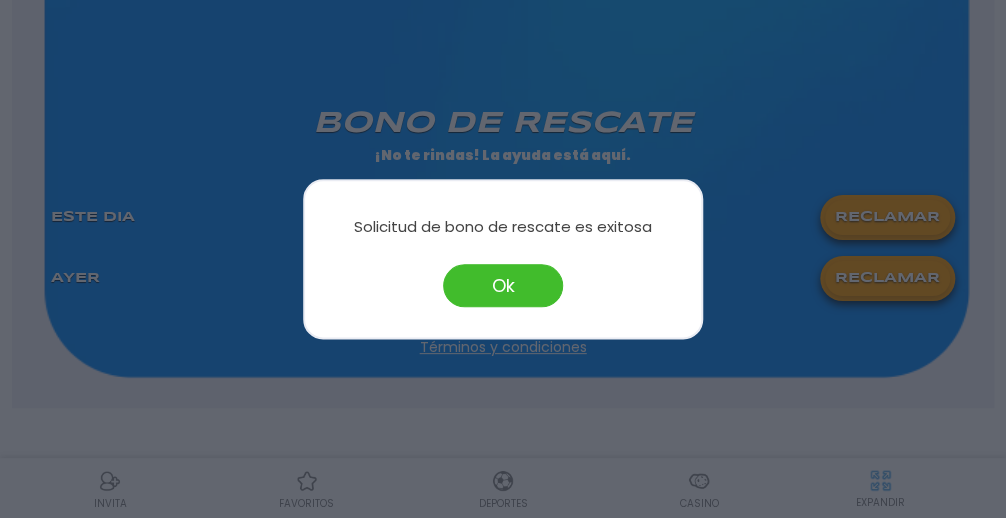 click on "Ok" at bounding box center (503, 285) 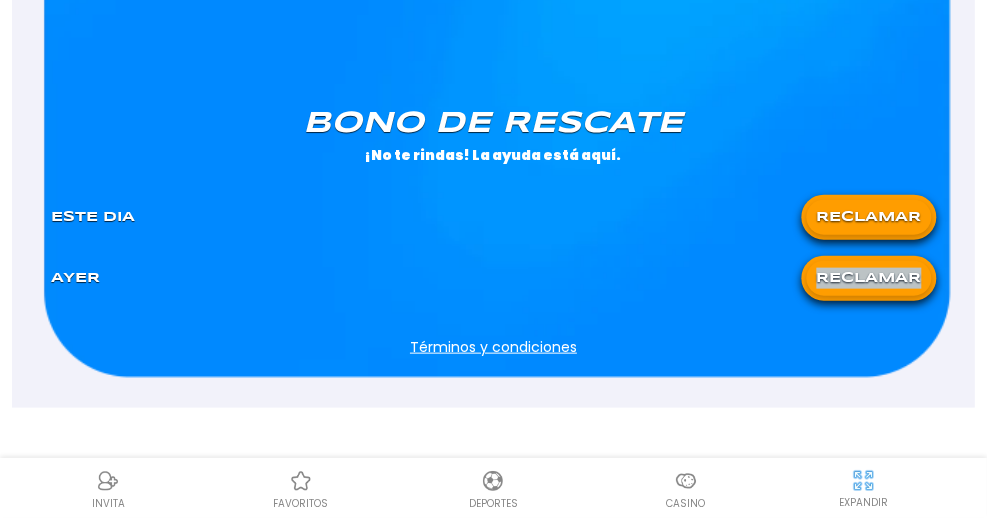 scroll, scrollTop: 0, scrollLeft: 0, axis: both 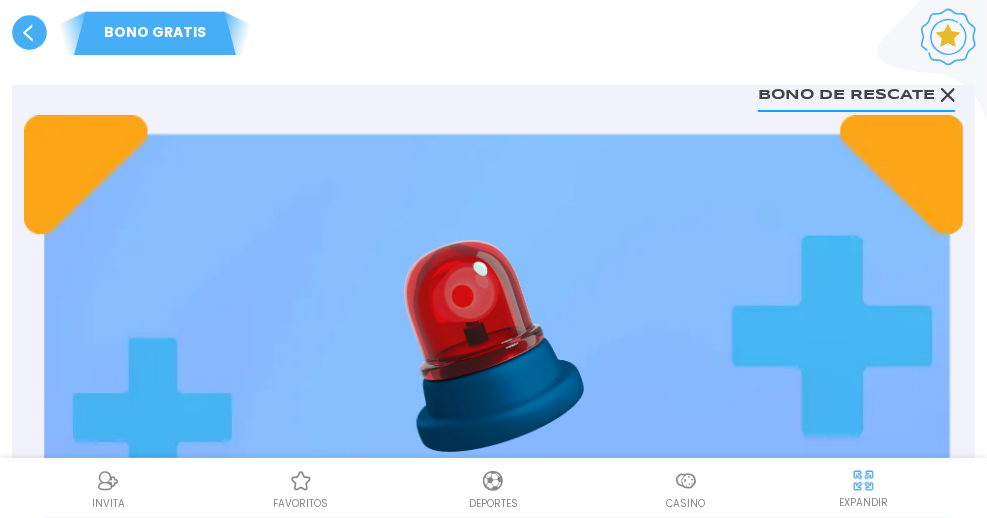 click 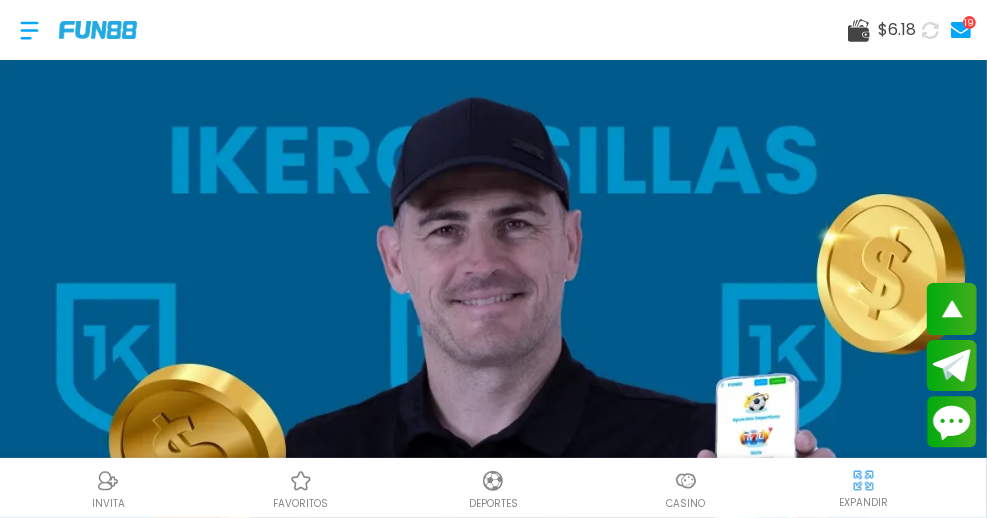 scroll, scrollTop: 4166, scrollLeft: 0, axis: vertical 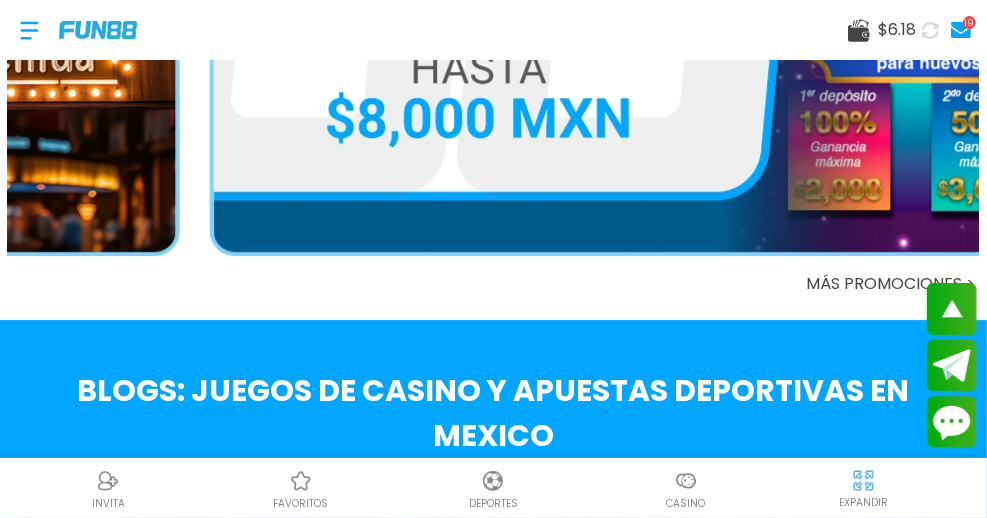 click at bounding box center (493, 11) 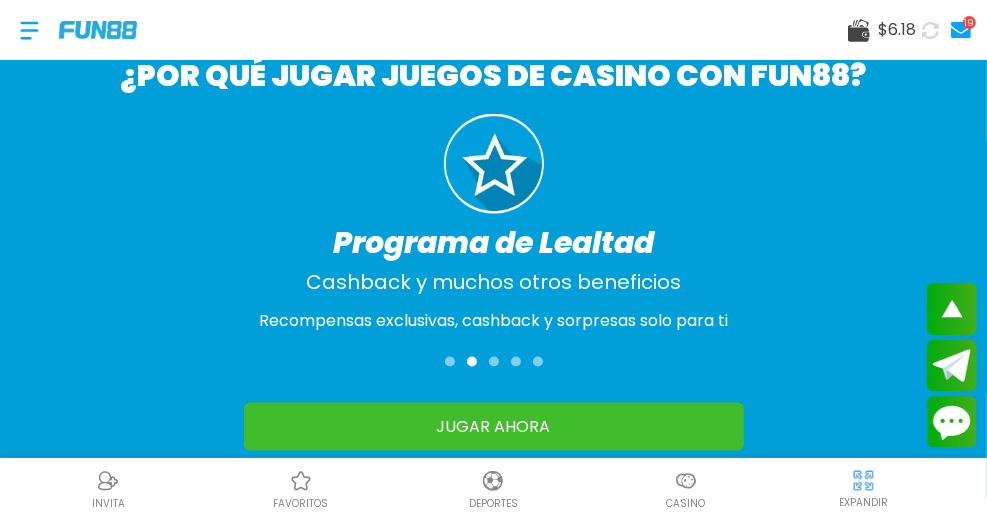 scroll, scrollTop: 1440, scrollLeft: 0, axis: vertical 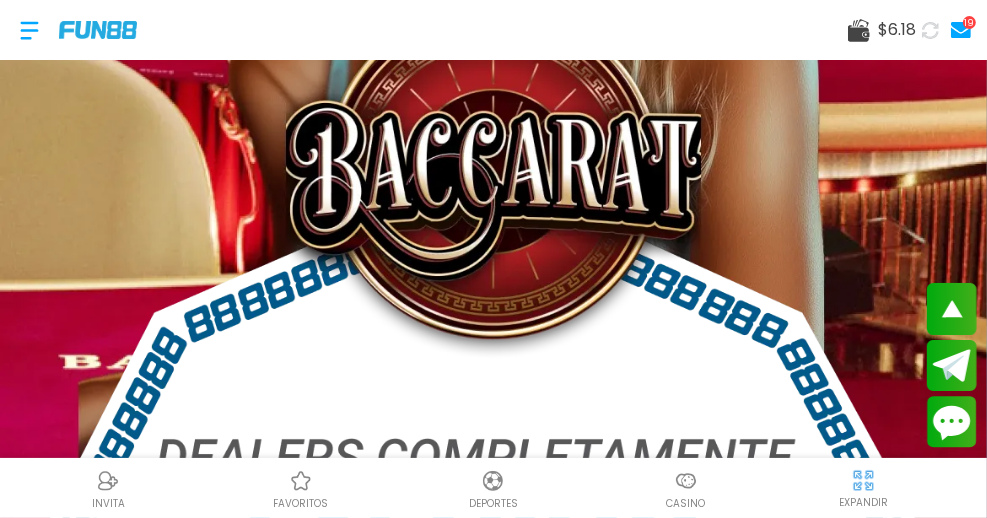click at bounding box center (686, 481) 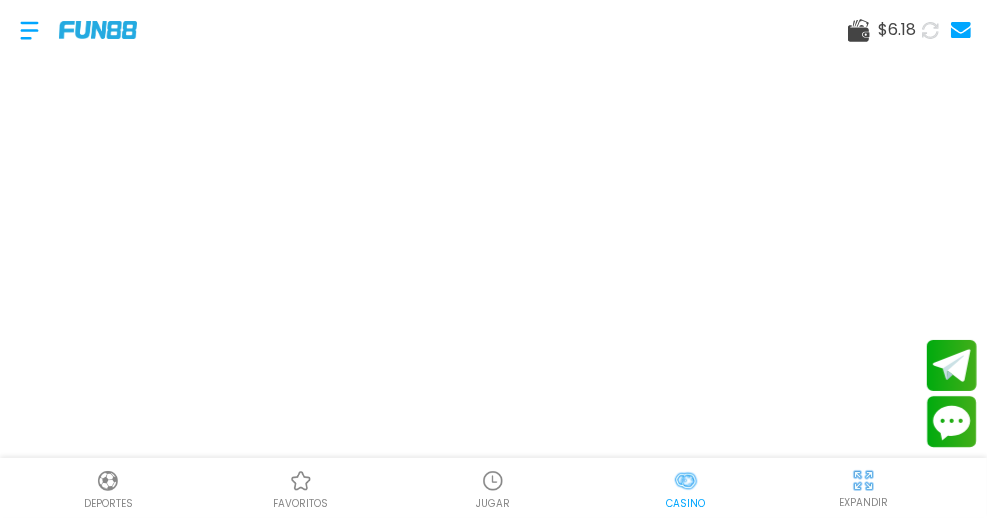 scroll, scrollTop: 0, scrollLeft: 0, axis: both 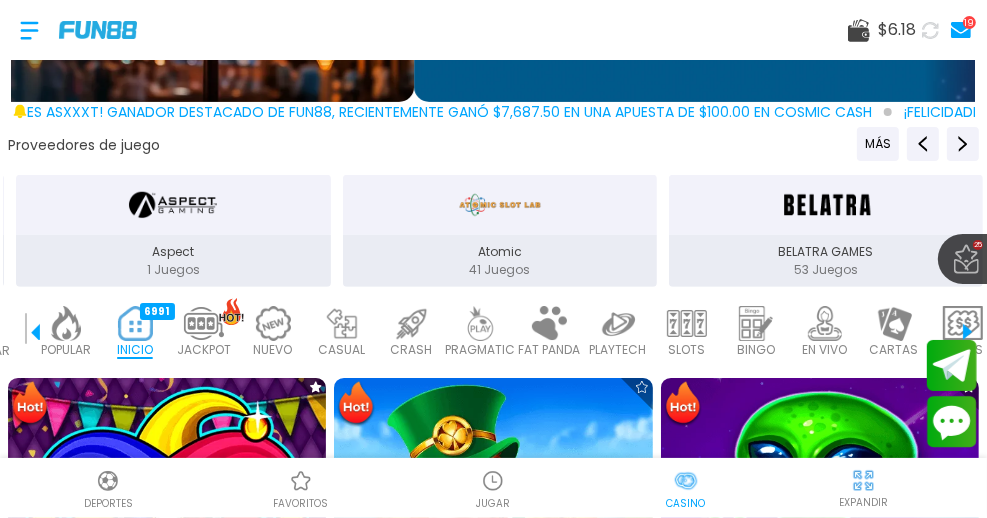 click on "Buscar" at bounding box center [-14, 351] 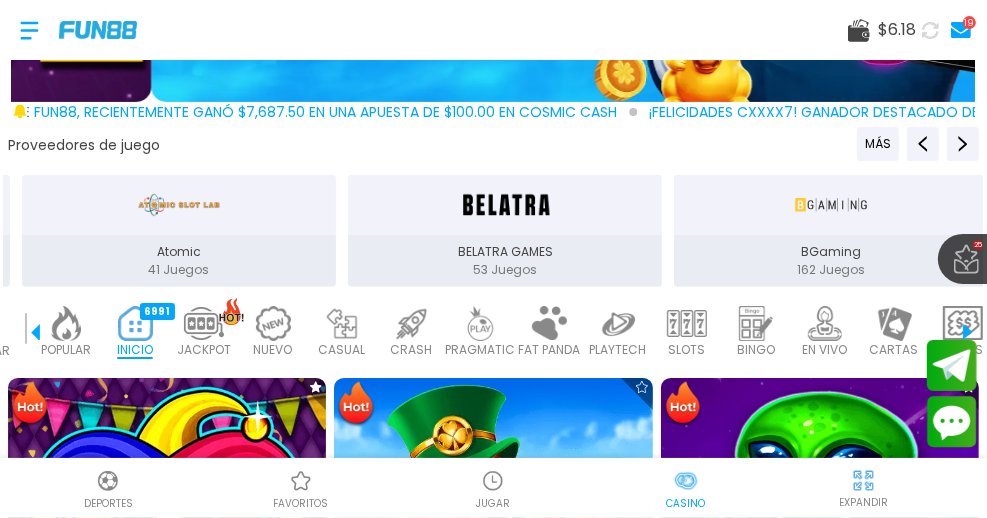 click on "Buscar" at bounding box center [-15, 332] 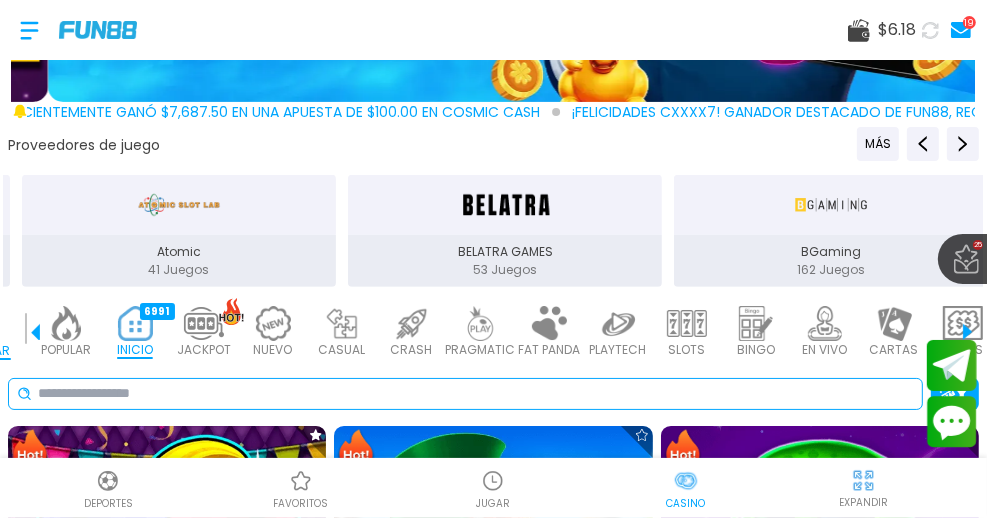 click at bounding box center [476, 393] 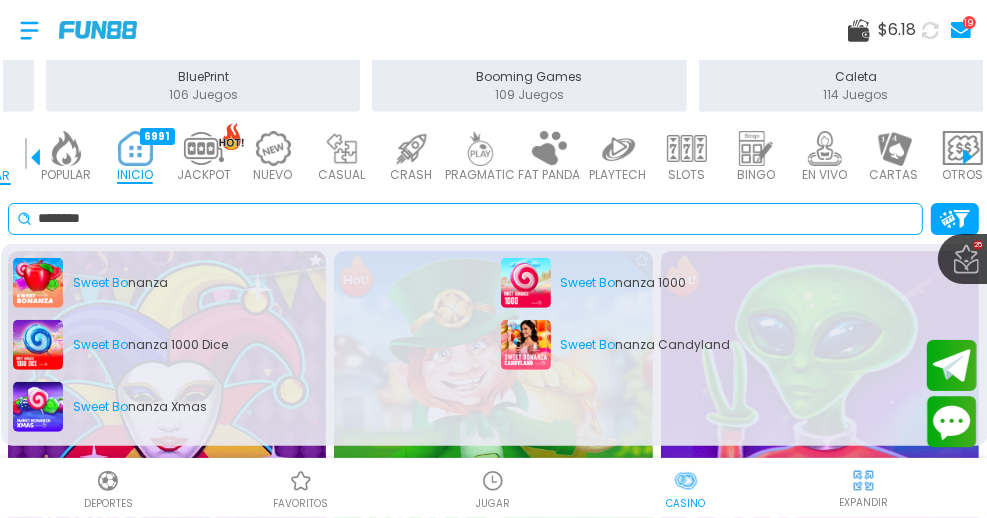 scroll, scrollTop: 732, scrollLeft: 0, axis: vertical 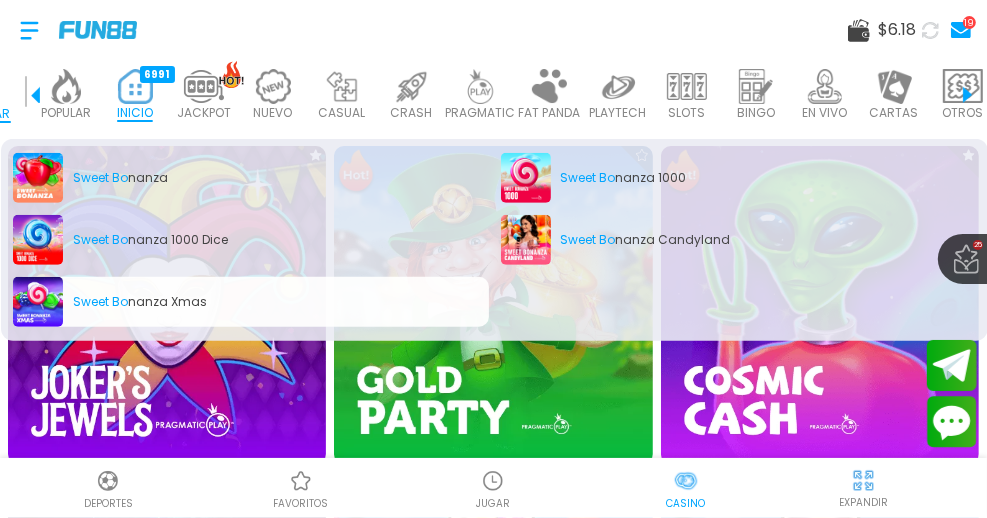 type on "********" 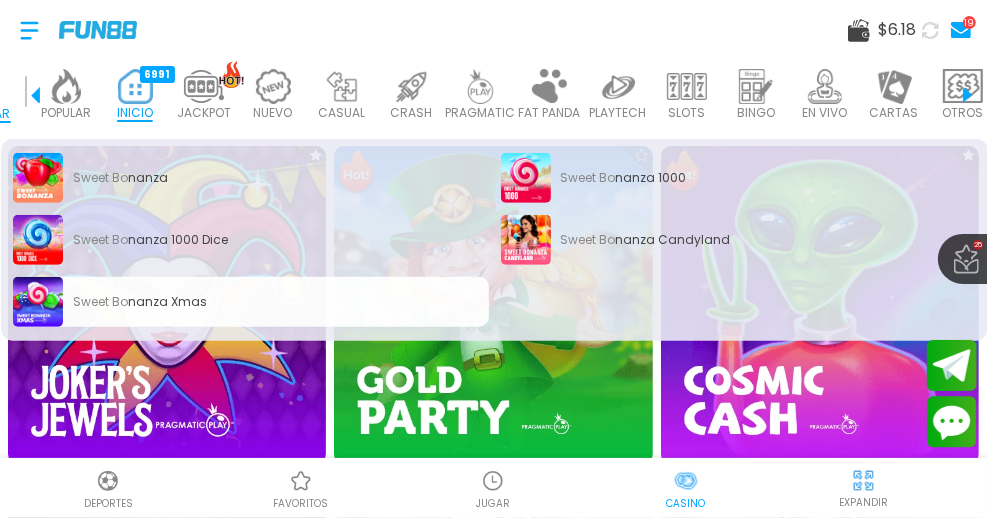 click on "Sweet Bo nanza Xmas" at bounding box center [251, 302] 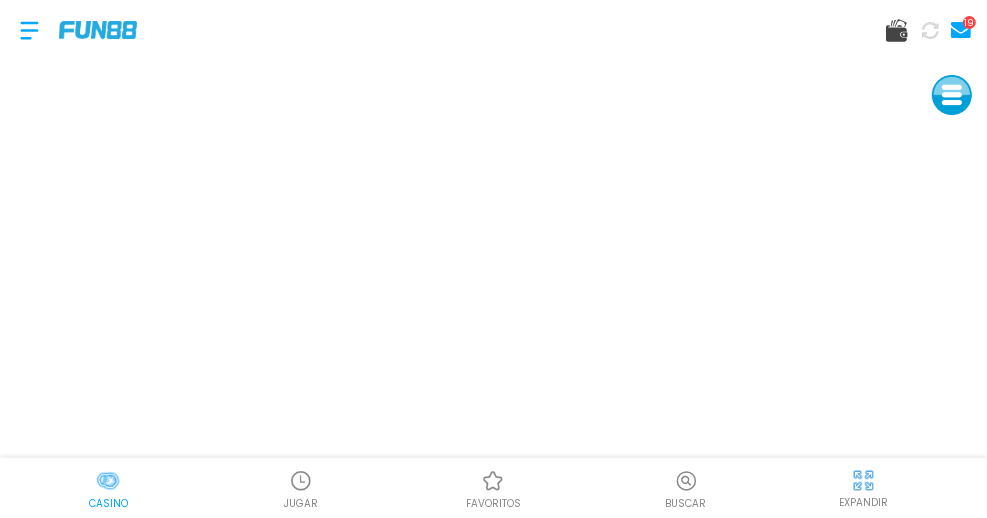 scroll, scrollTop: 0, scrollLeft: 0, axis: both 